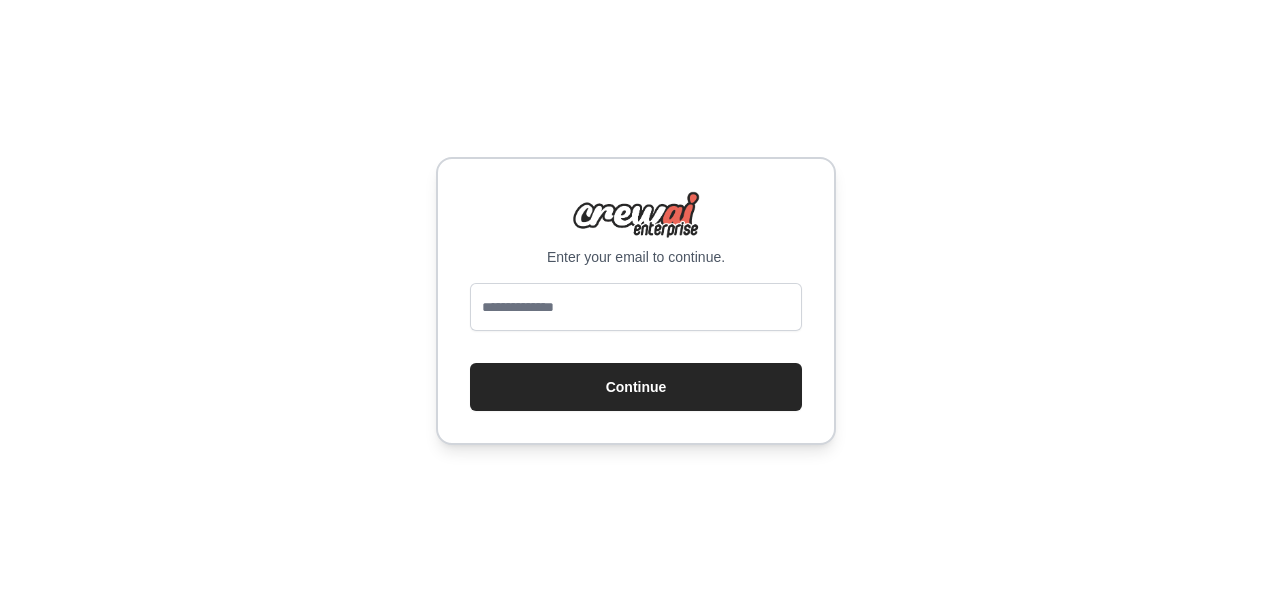 scroll, scrollTop: 0, scrollLeft: 0, axis: both 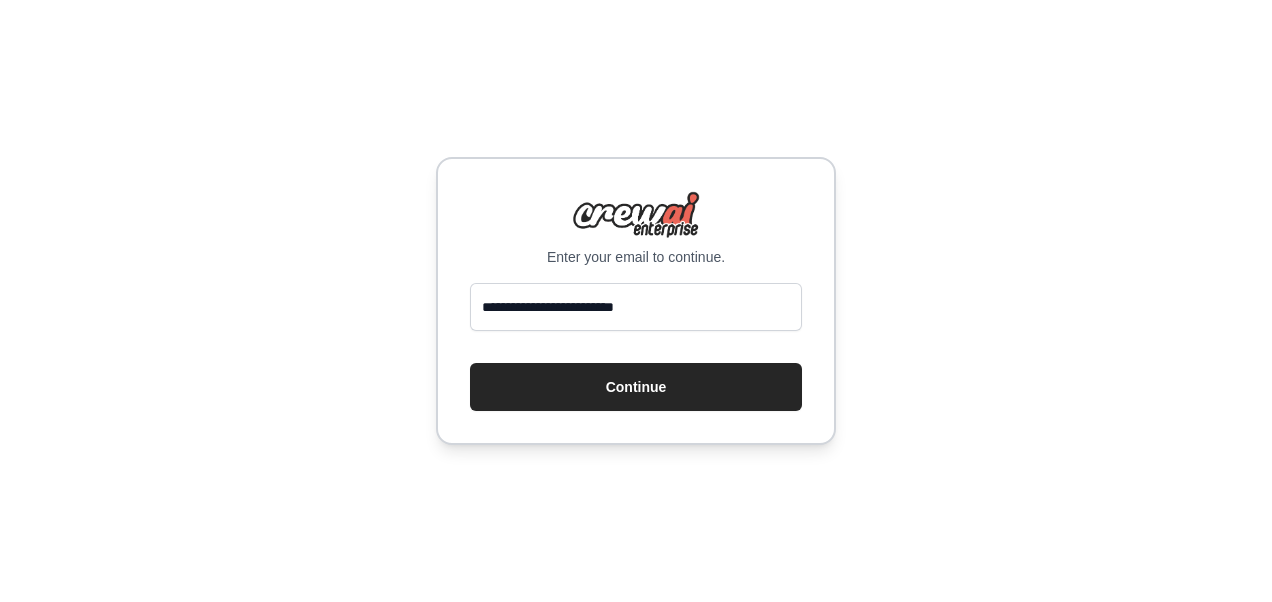 drag, startPoint x: 695, startPoint y: 313, endPoint x: 456, endPoint y: 304, distance: 239.1694 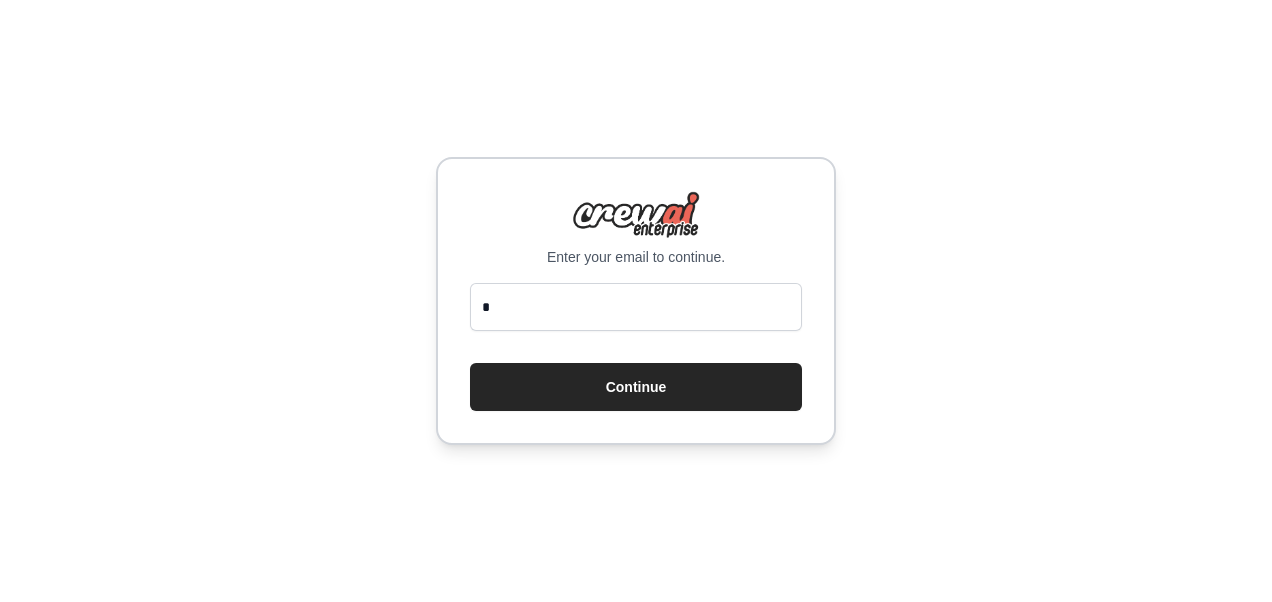 type on "**********" 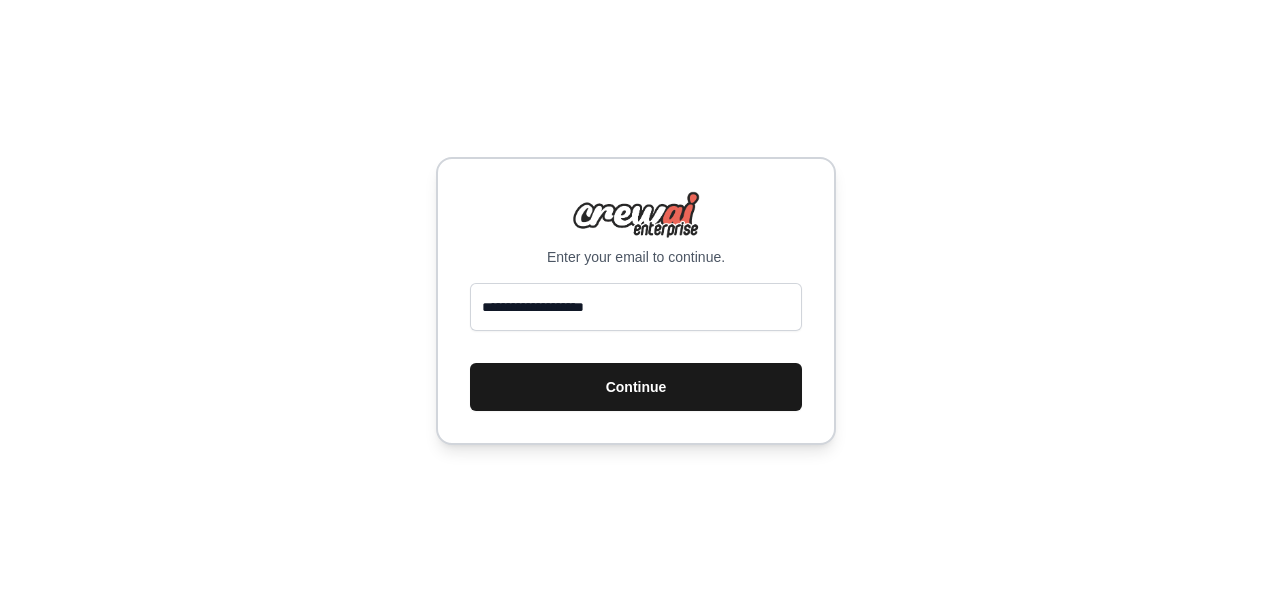 click on "Continue" at bounding box center [636, 387] 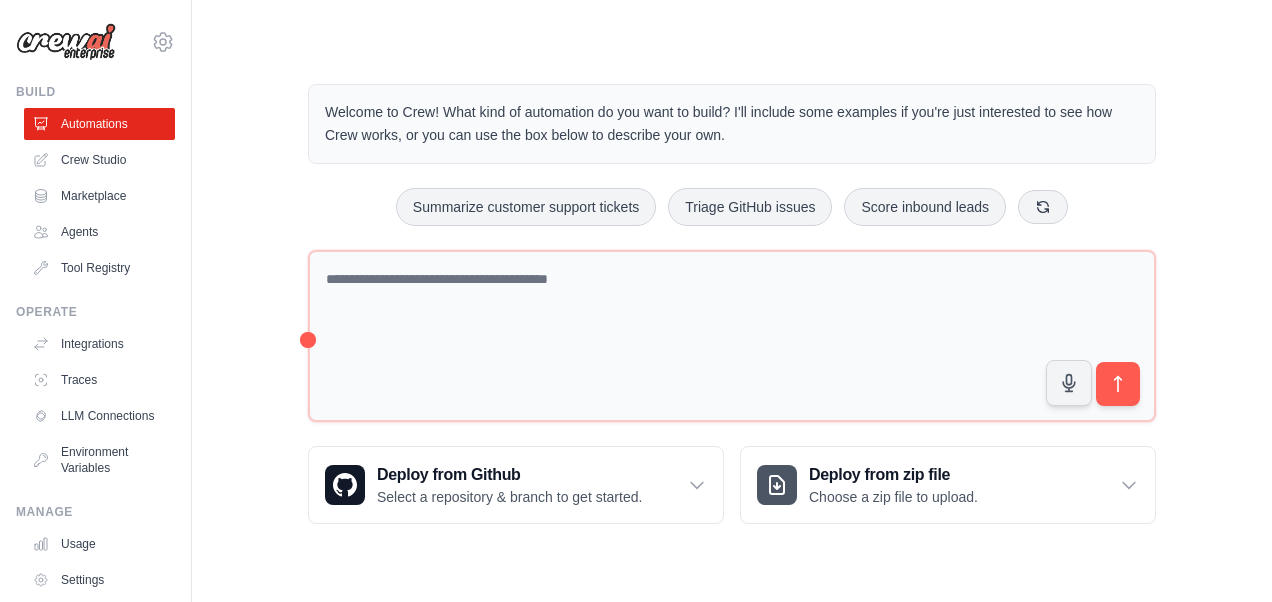 scroll, scrollTop: 0, scrollLeft: 0, axis: both 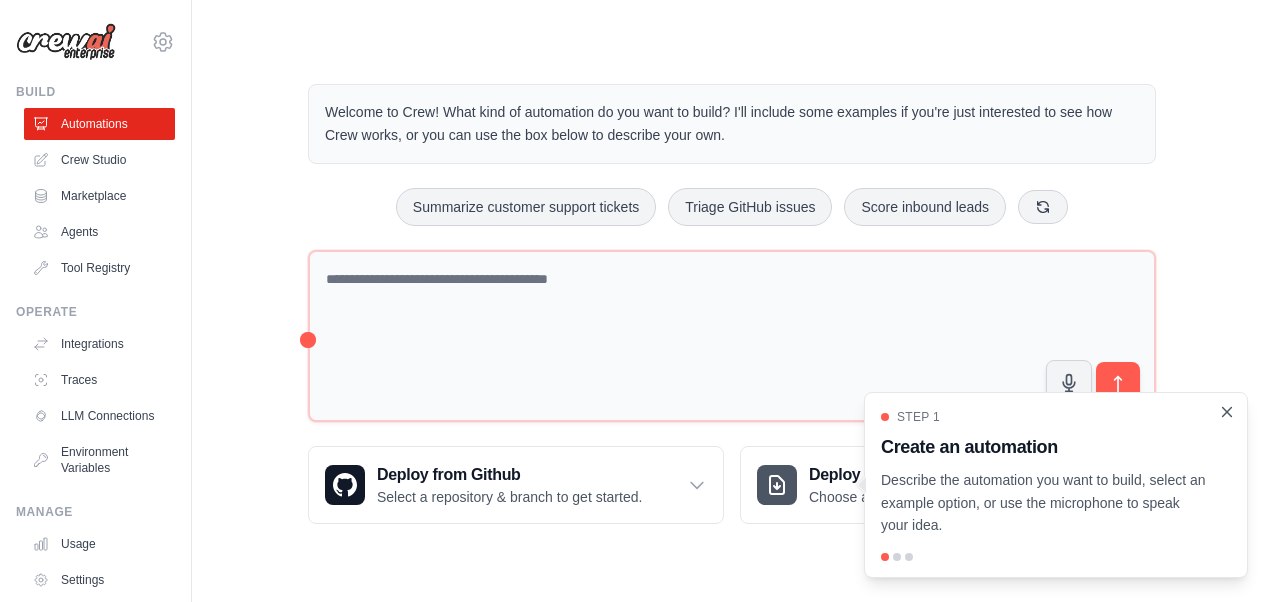 click 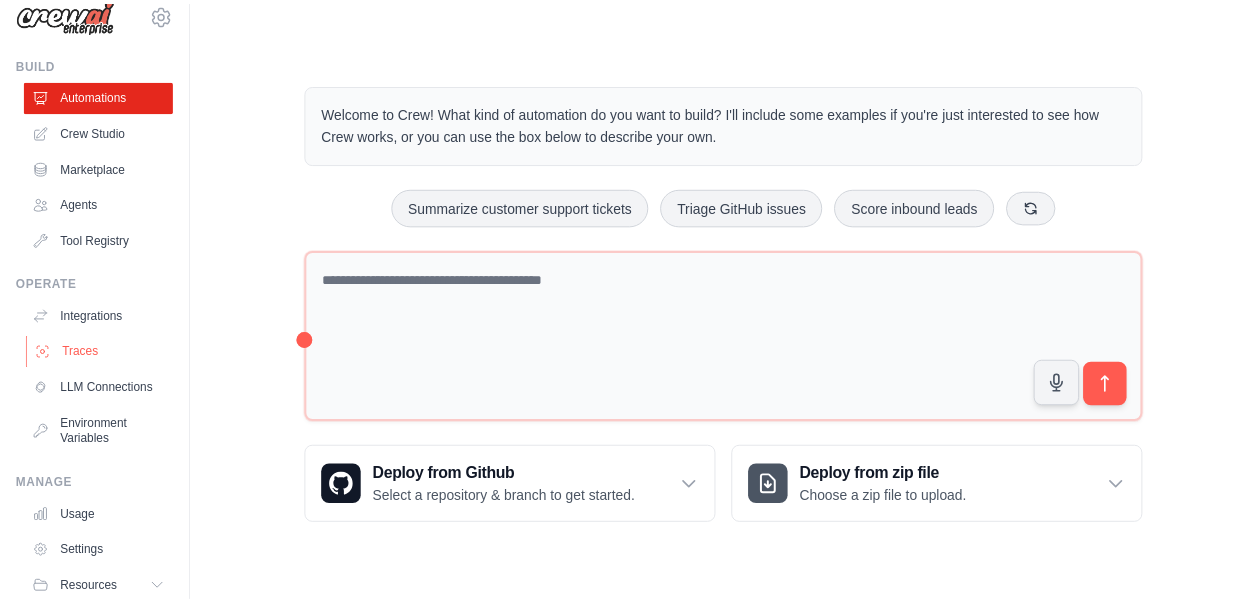 scroll, scrollTop: 0, scrollLeft: 0, axis: both 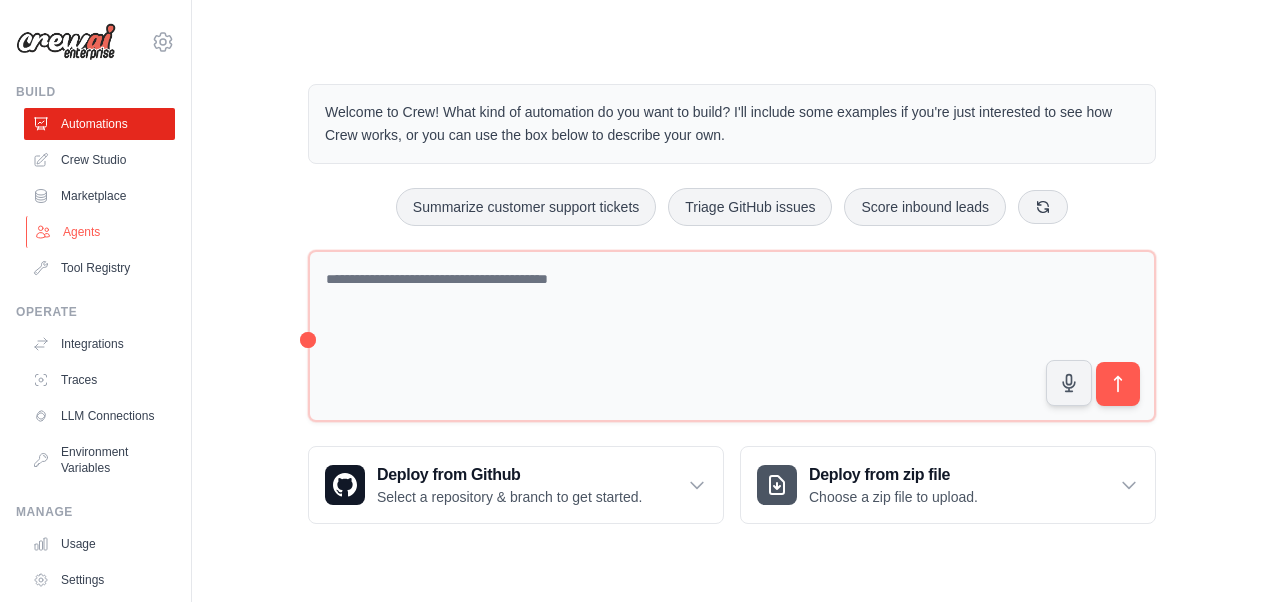 click on "Agents" at bounding box center (101, 232) 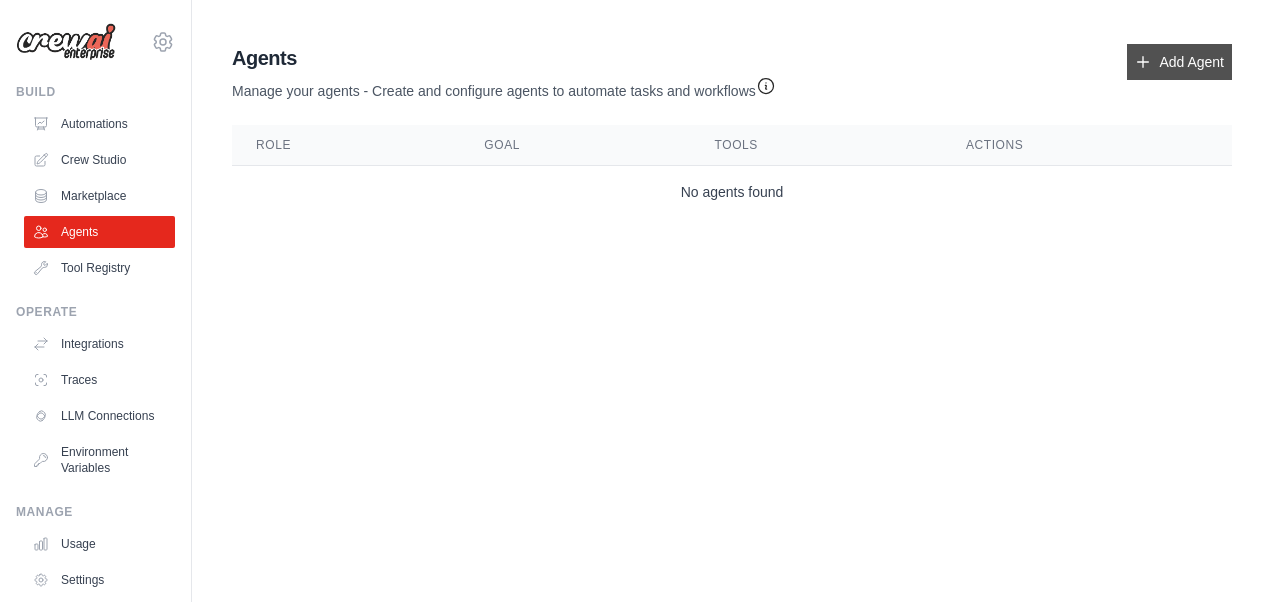 click on "Add Agent" at bounding box center [1179, 62] 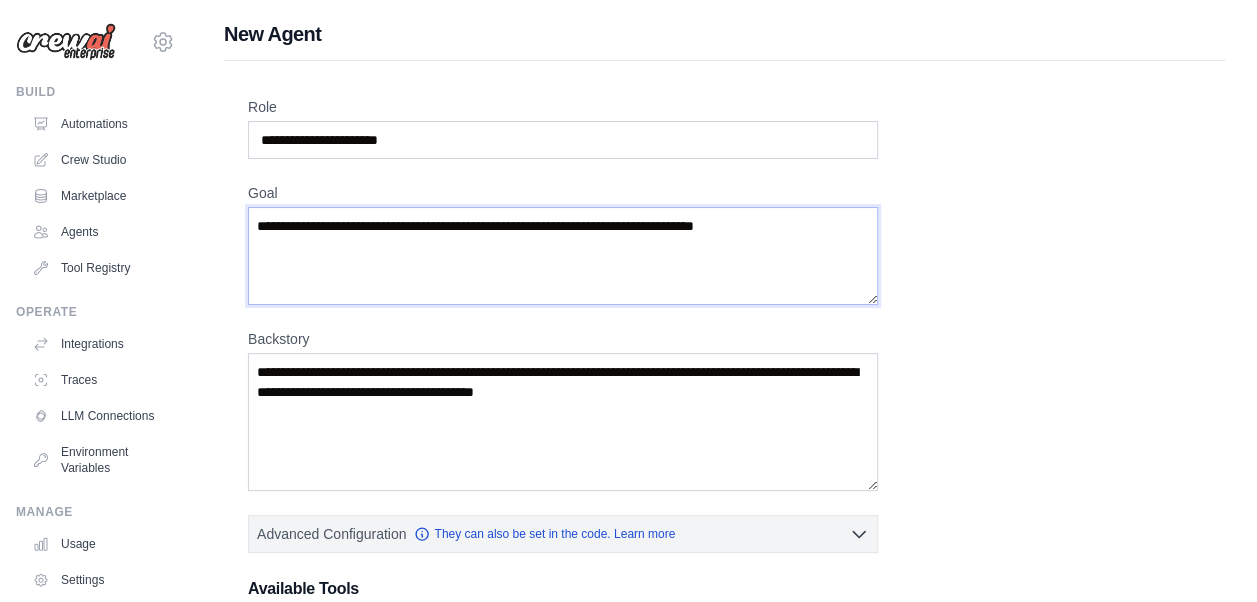 drag, startPoint x: 780, startPoint y: 228, endPoint x: 620, endPoint y: 242, distance: 160.61133 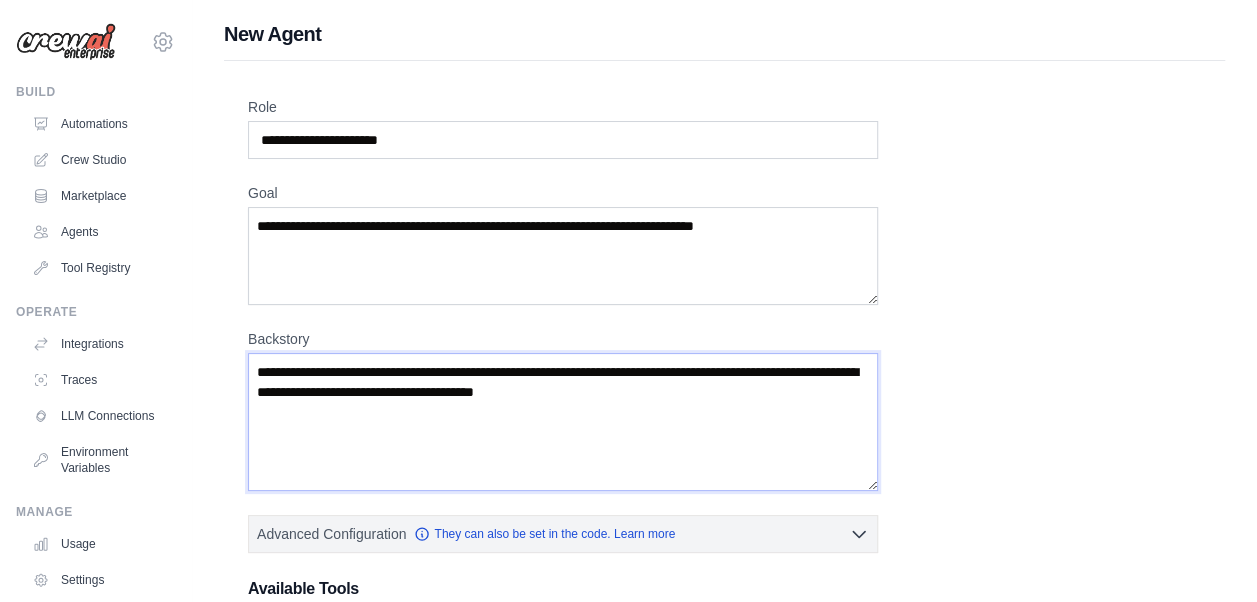 click on "Backstory" at bounding box center [563, 422] 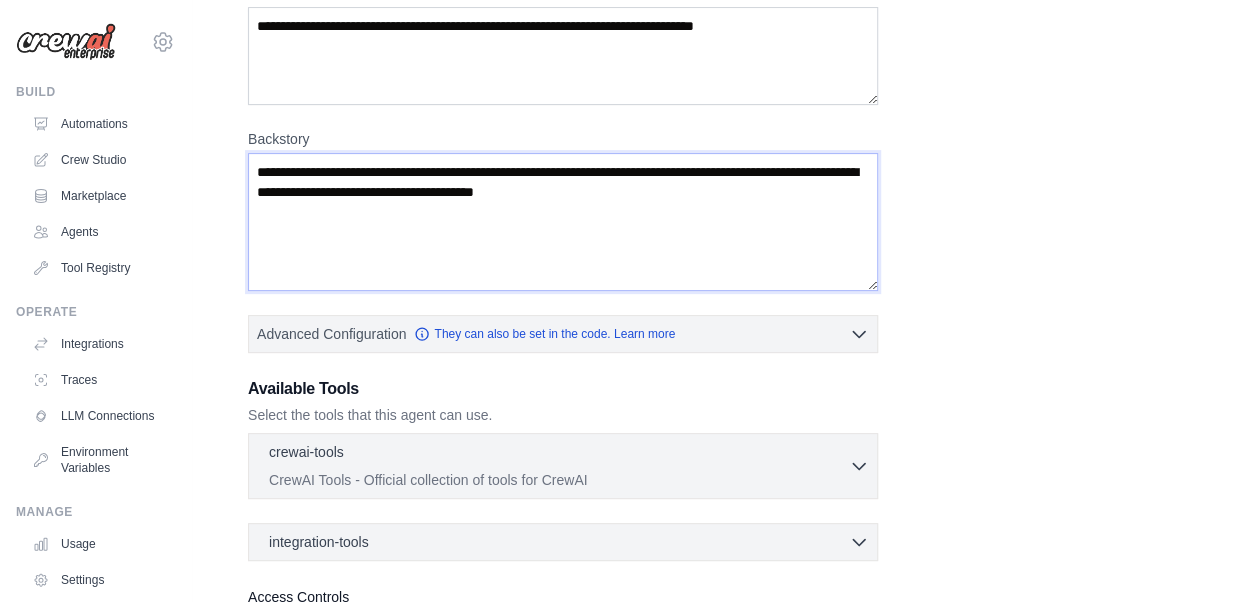 scroll, scrollTop: 376, scrollLeft: 0, axis: vertical 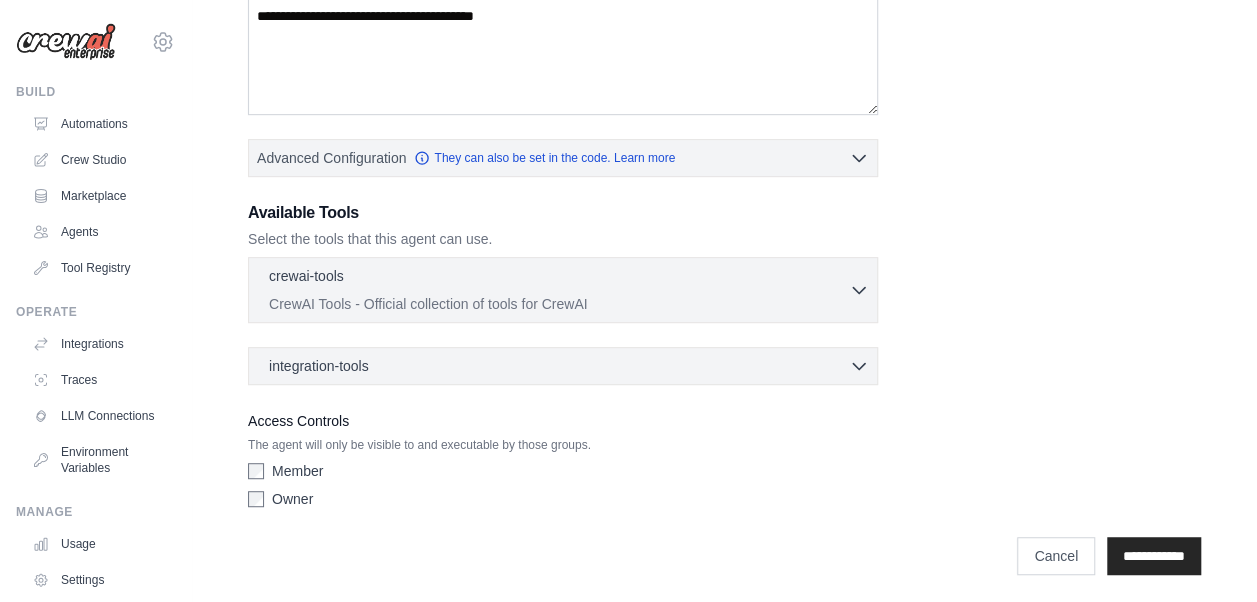 click on "integration-tools
0 selected
Gmail Asana Box Salesforce" at bounding box center (563, 366) 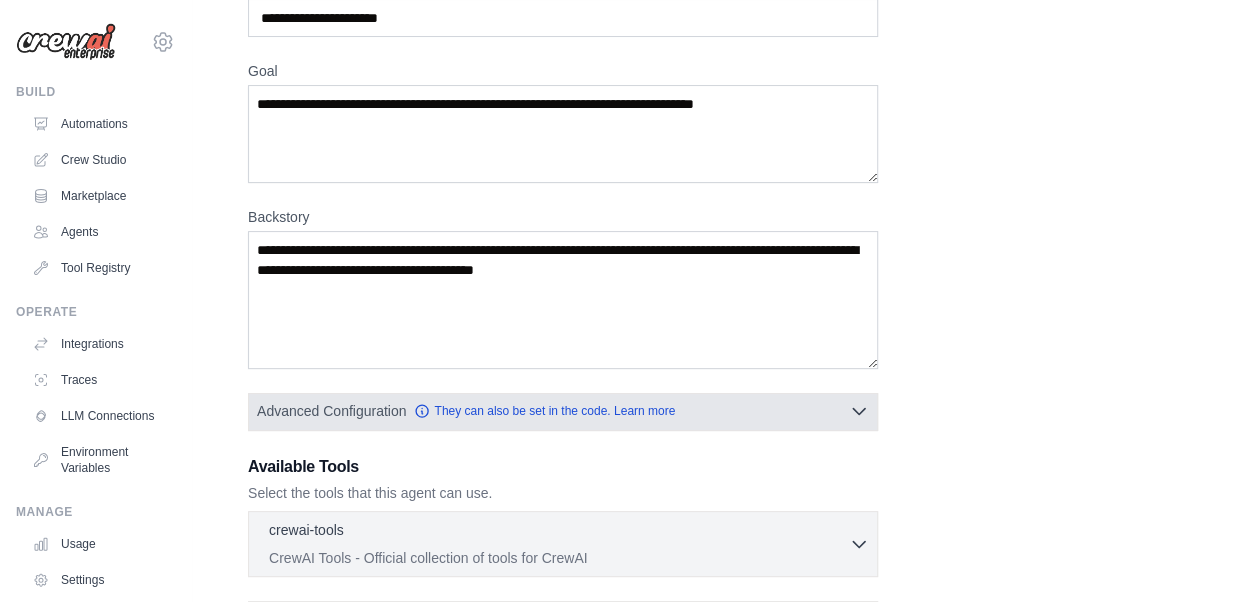 scroll, scrollTop: 0, scrollLeft: 0, axis: both 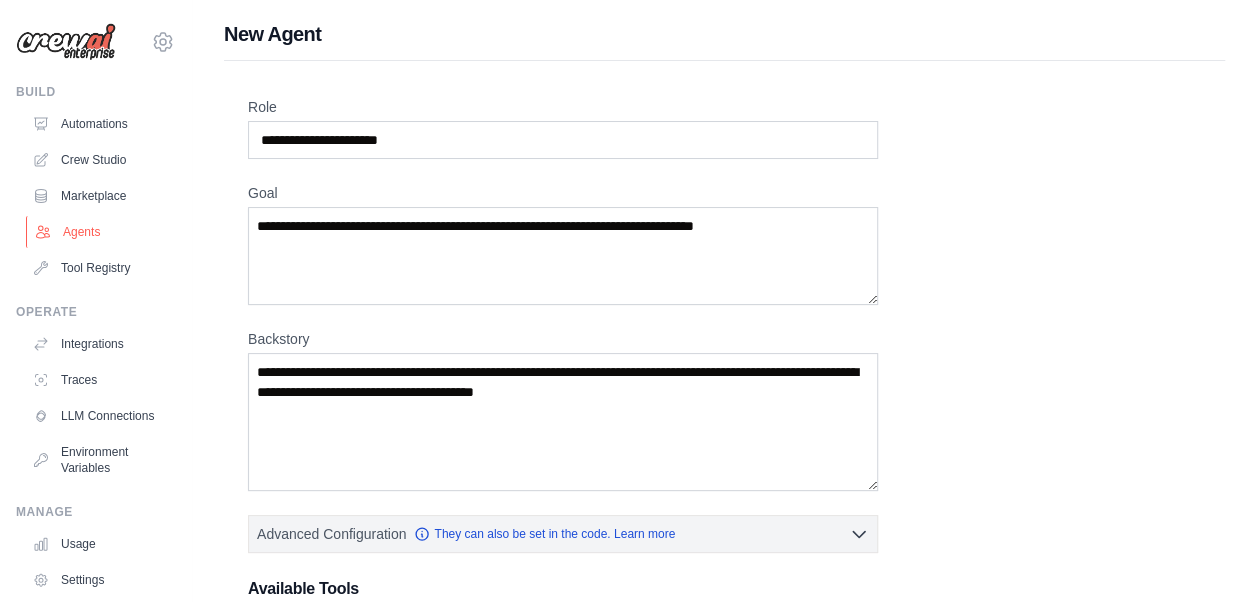 click on "Agents" at bounding box center (101, 232) 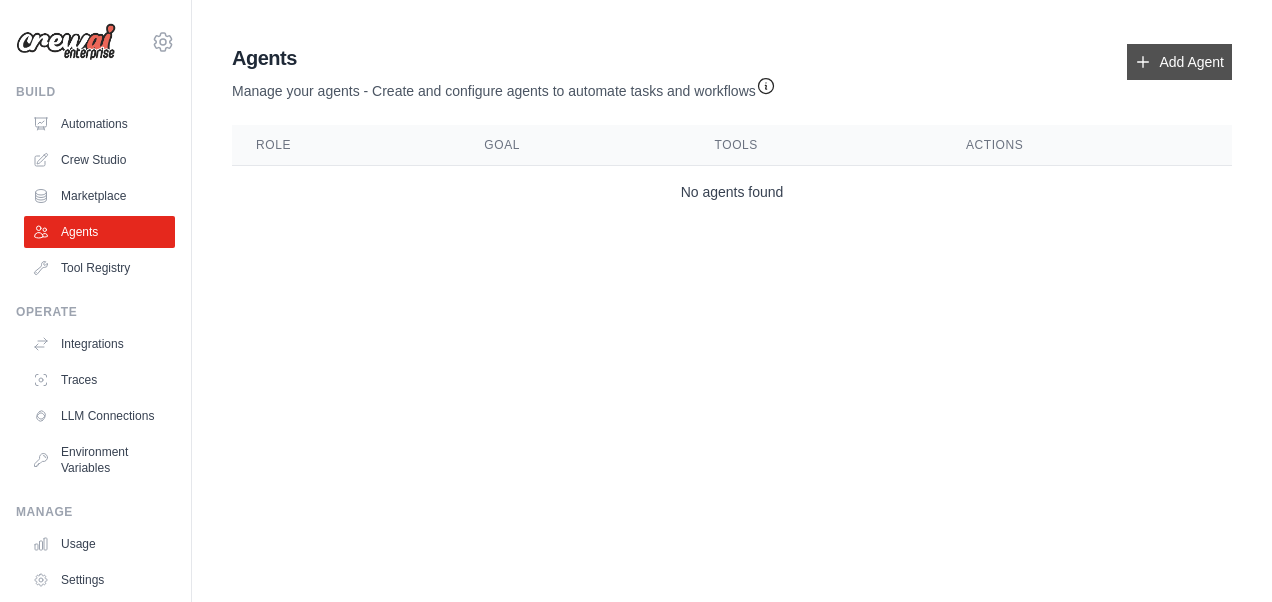 click on "Add Agent" at bounding box center [1179, 62] 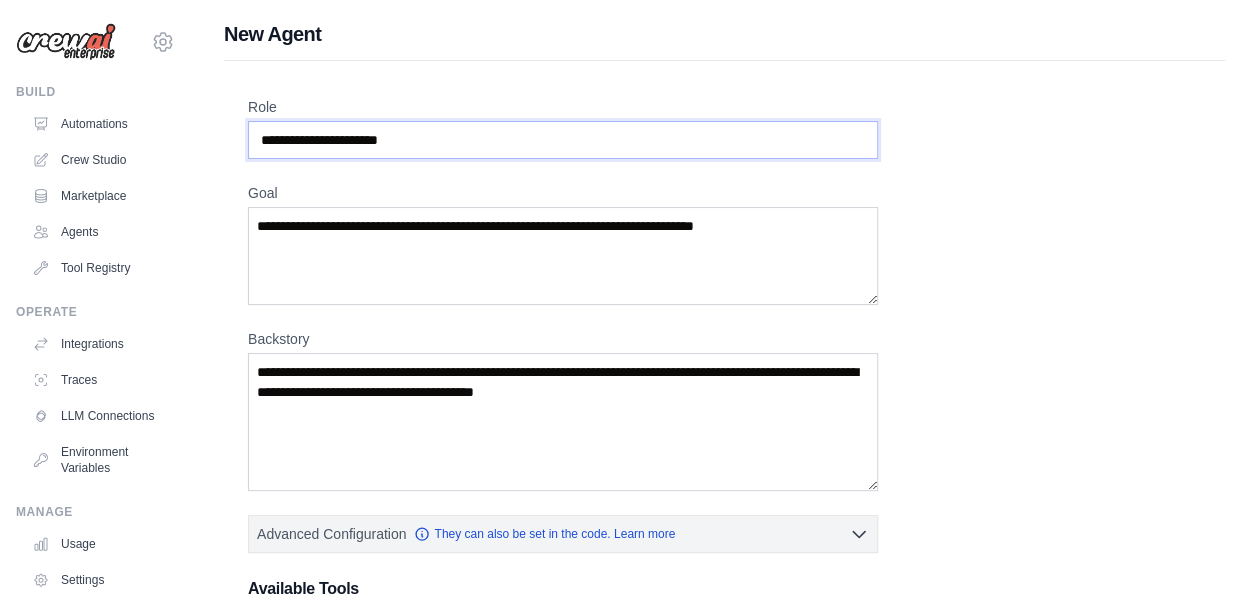 click on "Role" at bounding box center (563, 140) 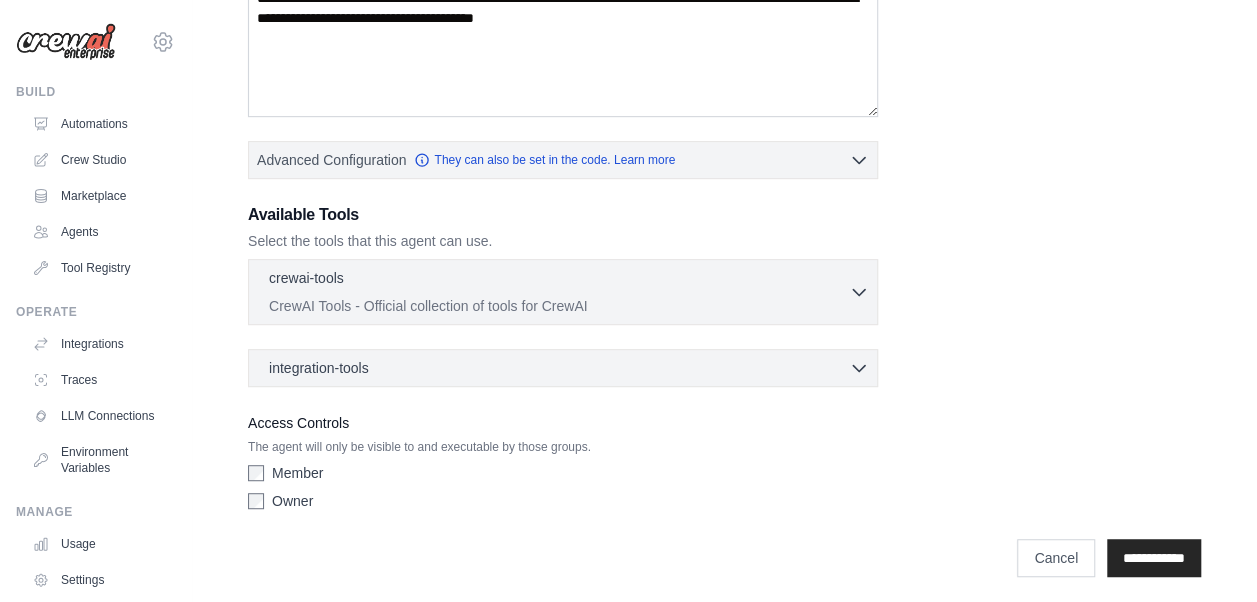 scroll, scrollTop: 376, scrollLeft: 0, axis: vertical 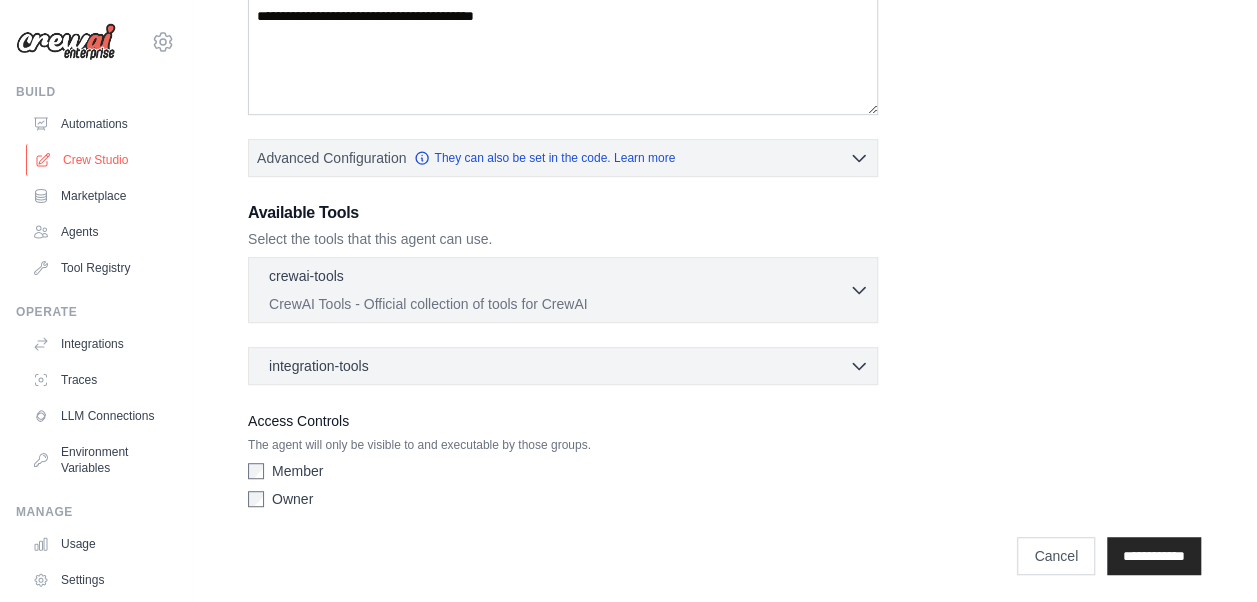 click on "Crew Studio" at bounding box center [101, 160] 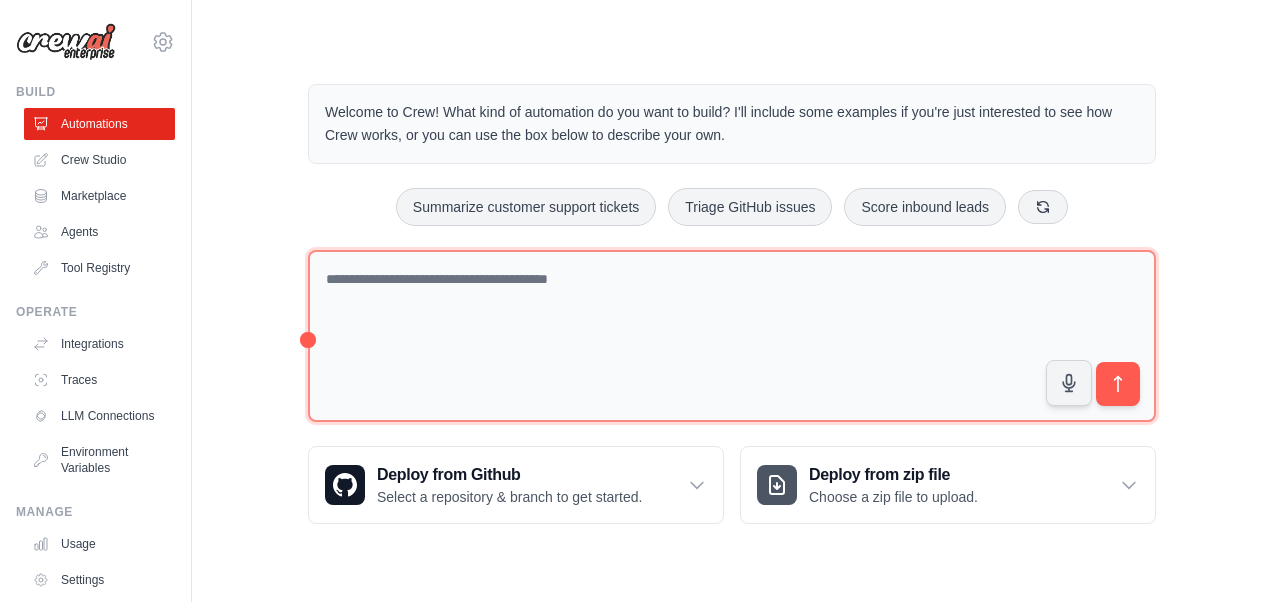 scroll, scrollTop: 0, scrollLeft: 0, axis: both 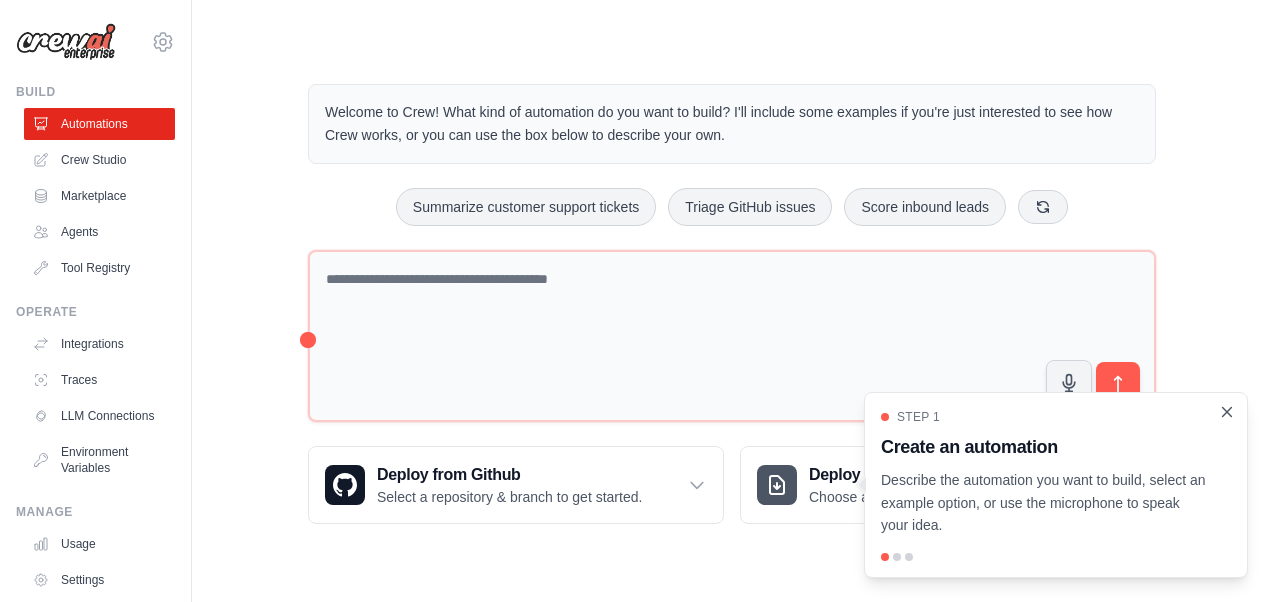 click 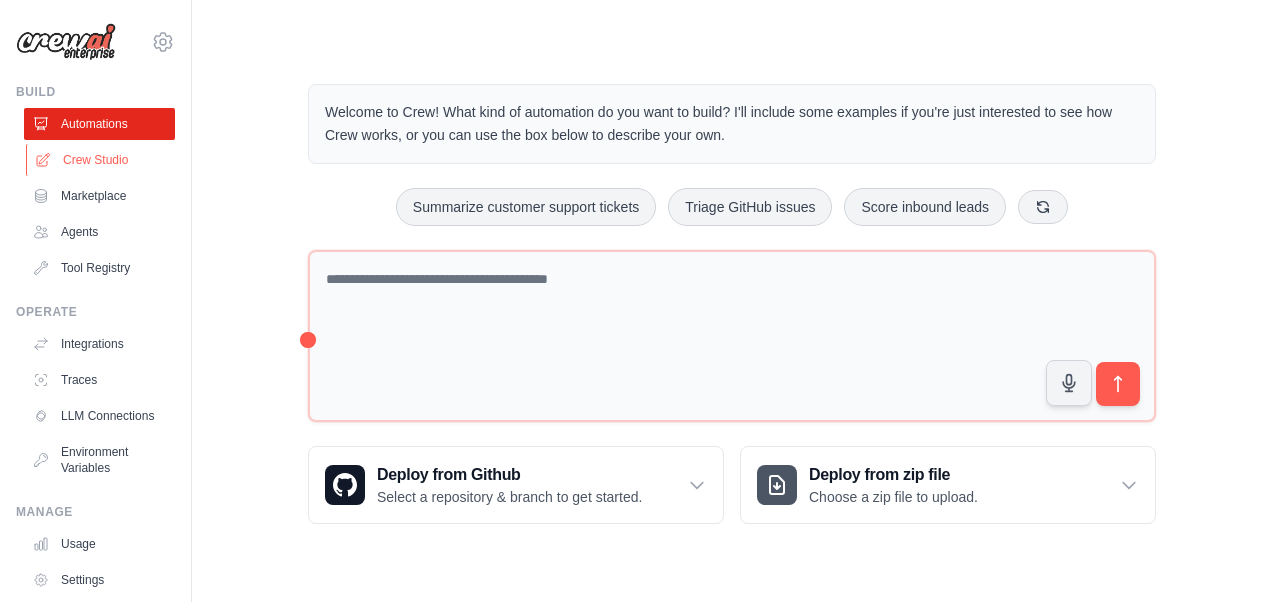 click on "Crew Studio" at bounding box center (101, 160) 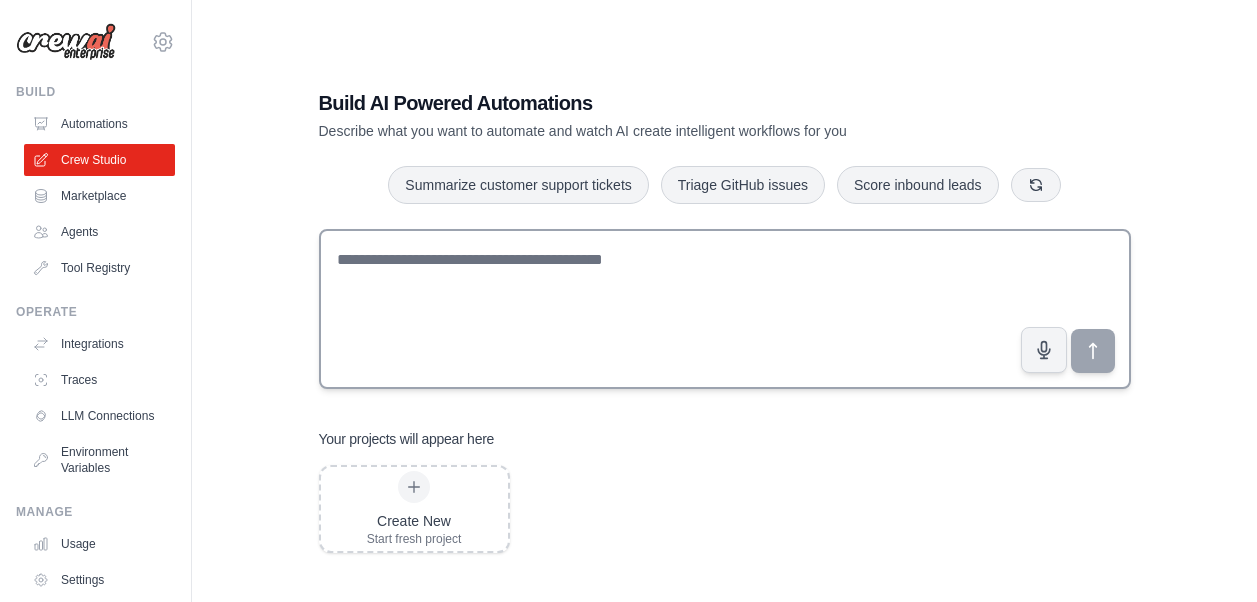 scroll, scrollTop: 0, scrollLeft: 0, axis: both 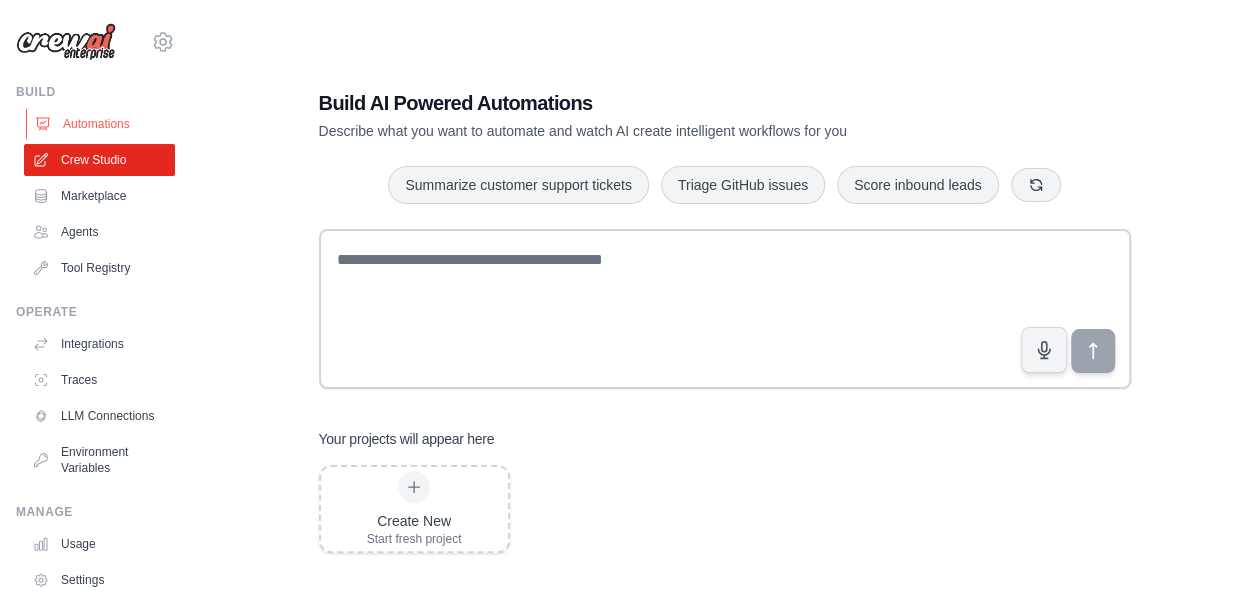click on "Automations" at bounding box center (101, 124) 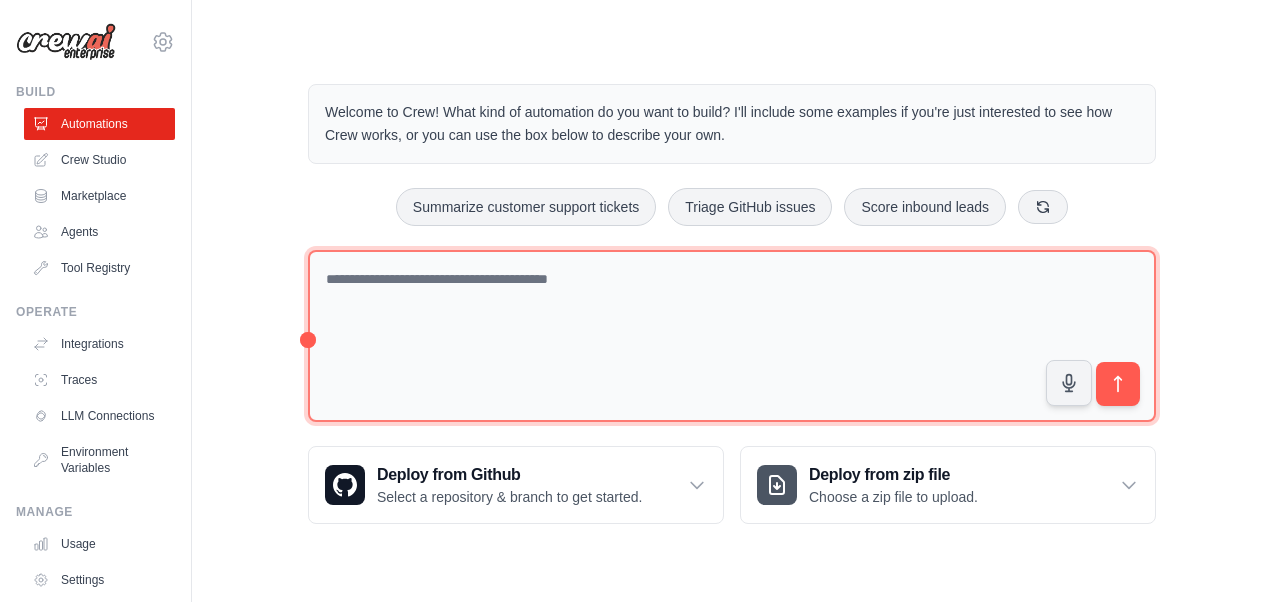 drag, startPoint x: 592, startPoint y: 278, endPoint x: 416, endPoint y: 283, distance: 176.07101 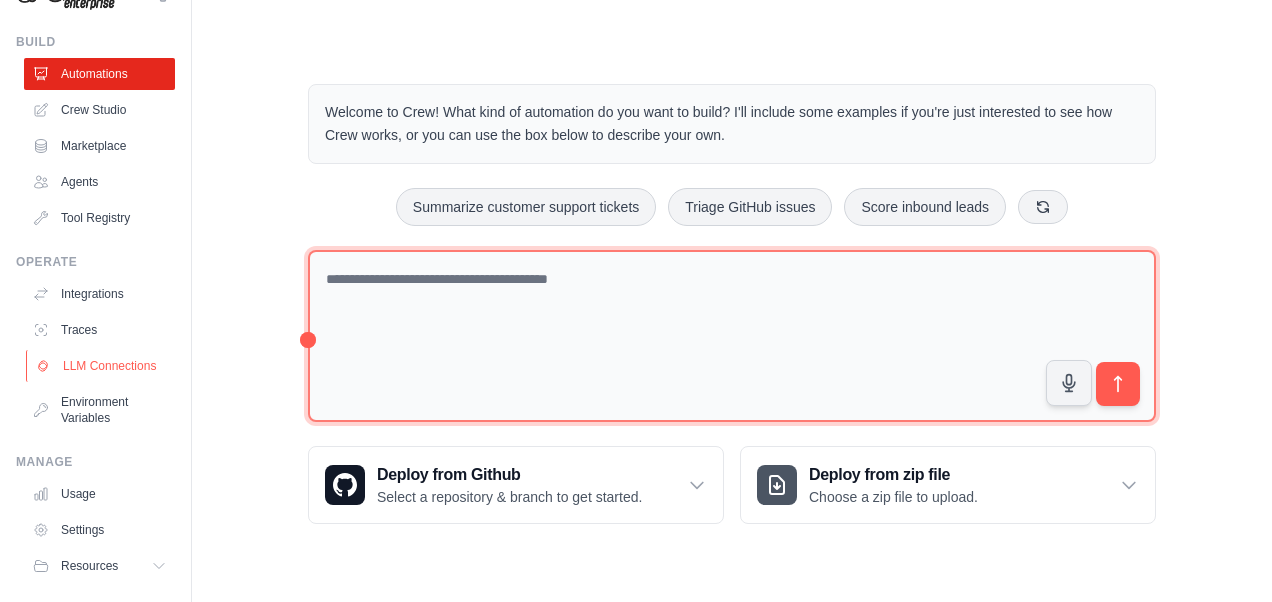 scroll, scrollTop: 0, scrollLeft: 0, axis: both 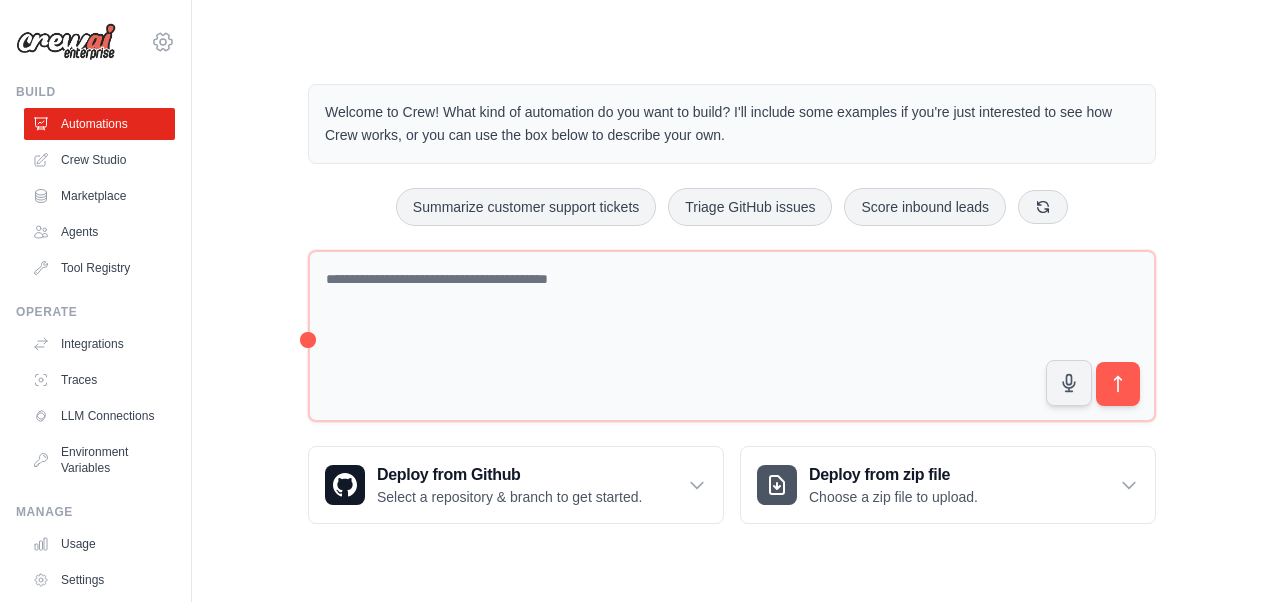 click 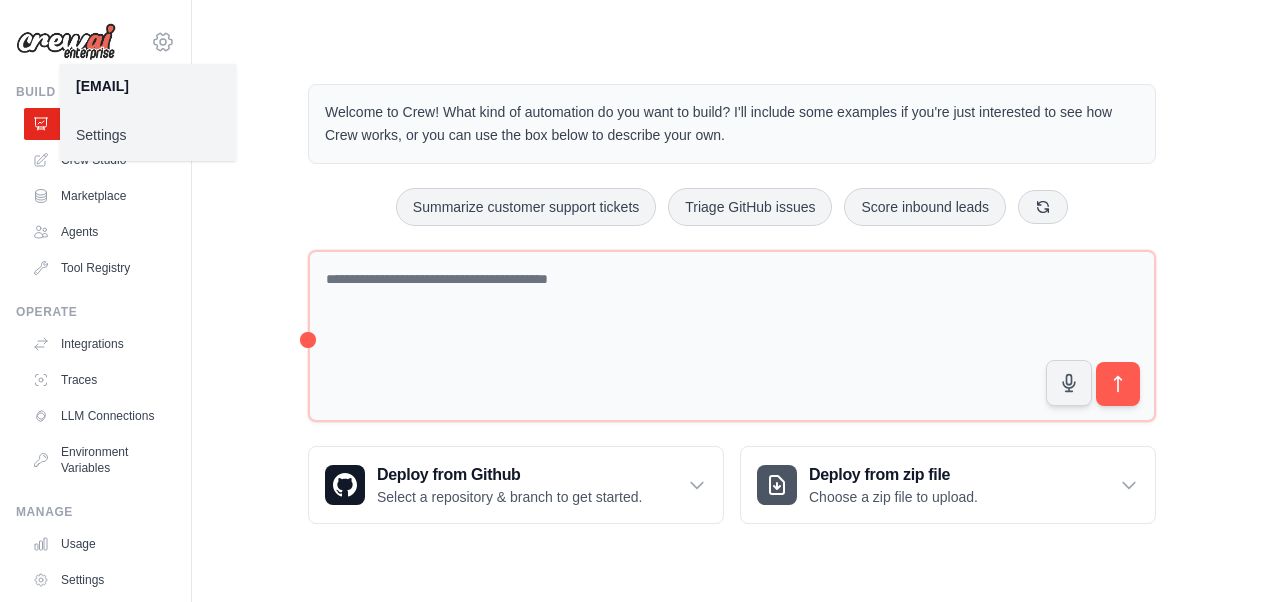 click 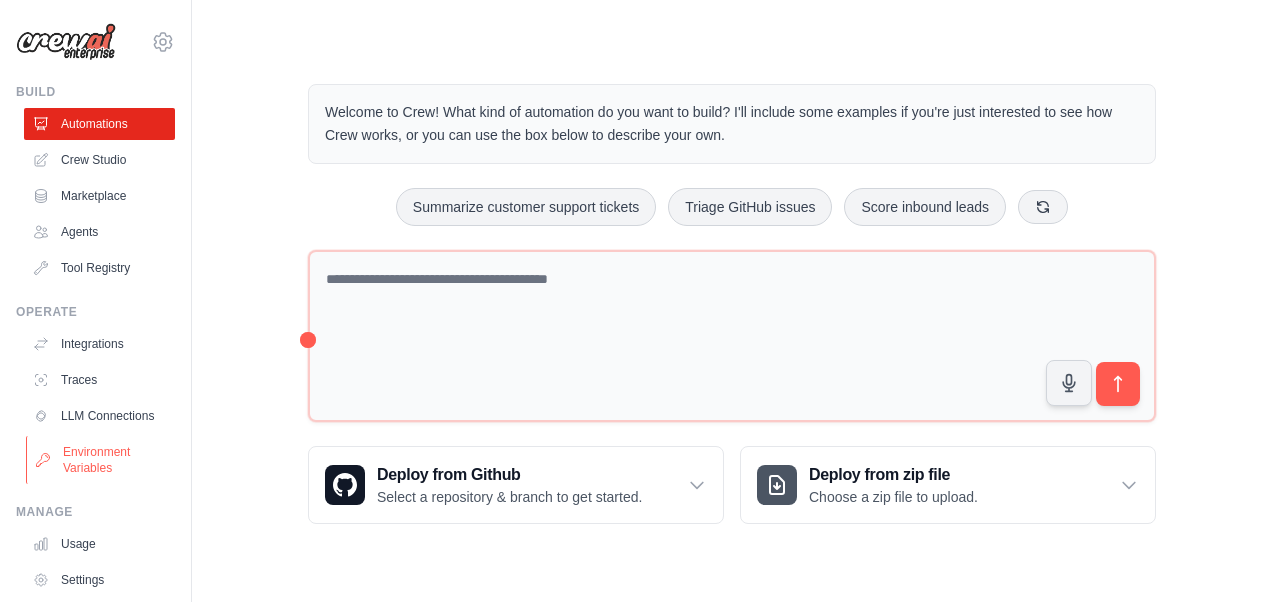 scroll, scrollTop: 0, scrollLeft: 0, axis: both 